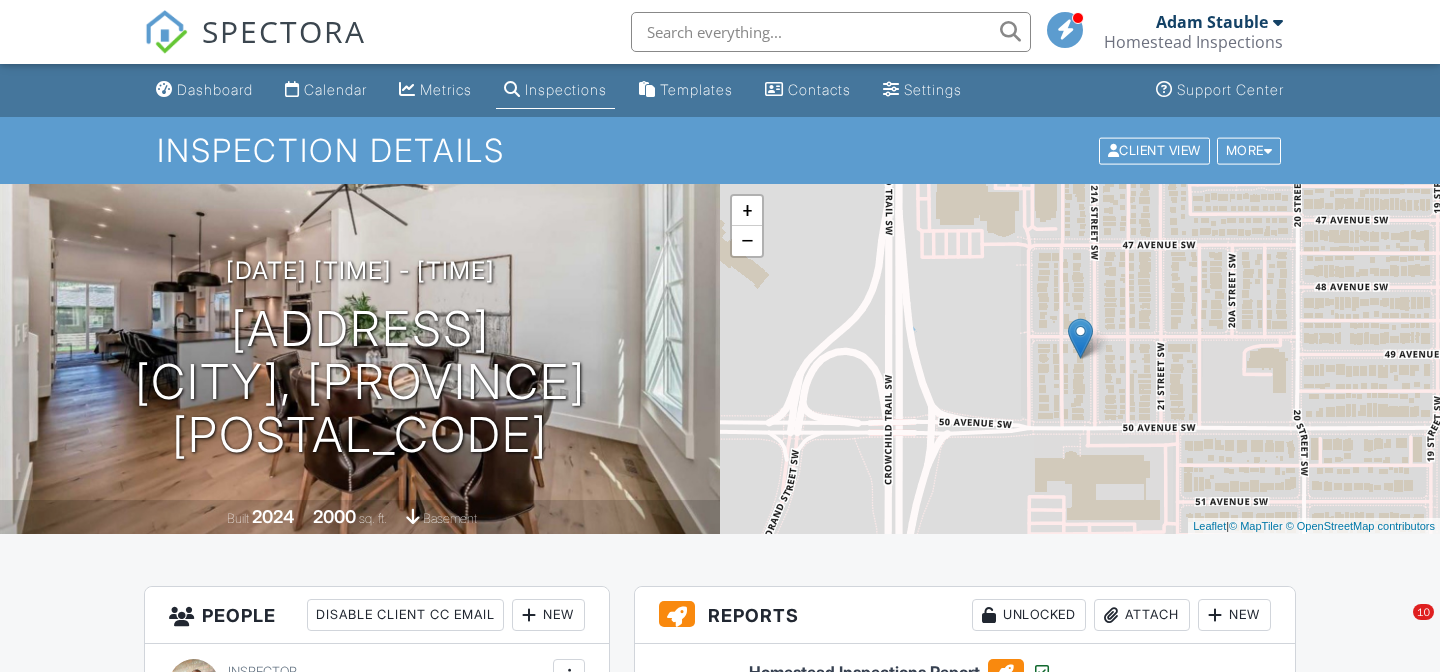 scroll, scrollTop: 0, scrollLeft: 0, axis: both 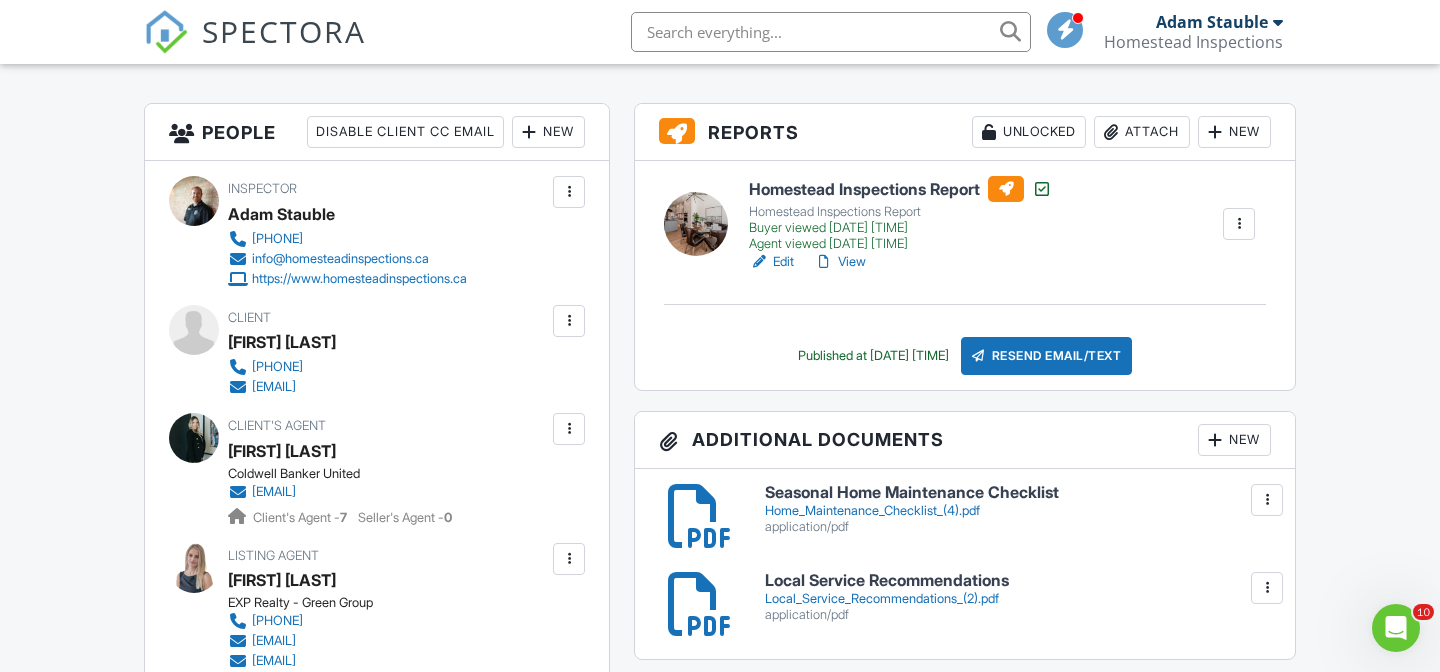 click on "Seasonal Home Maintenance Checklist
Home_Maintenance_Checklist_(4).pdf
application/pdf
Delete
Local Service Recommendations
Local_Service_Recommendations_(2).pdf
application/pdf
Delete" at bounding box center [965, 564] 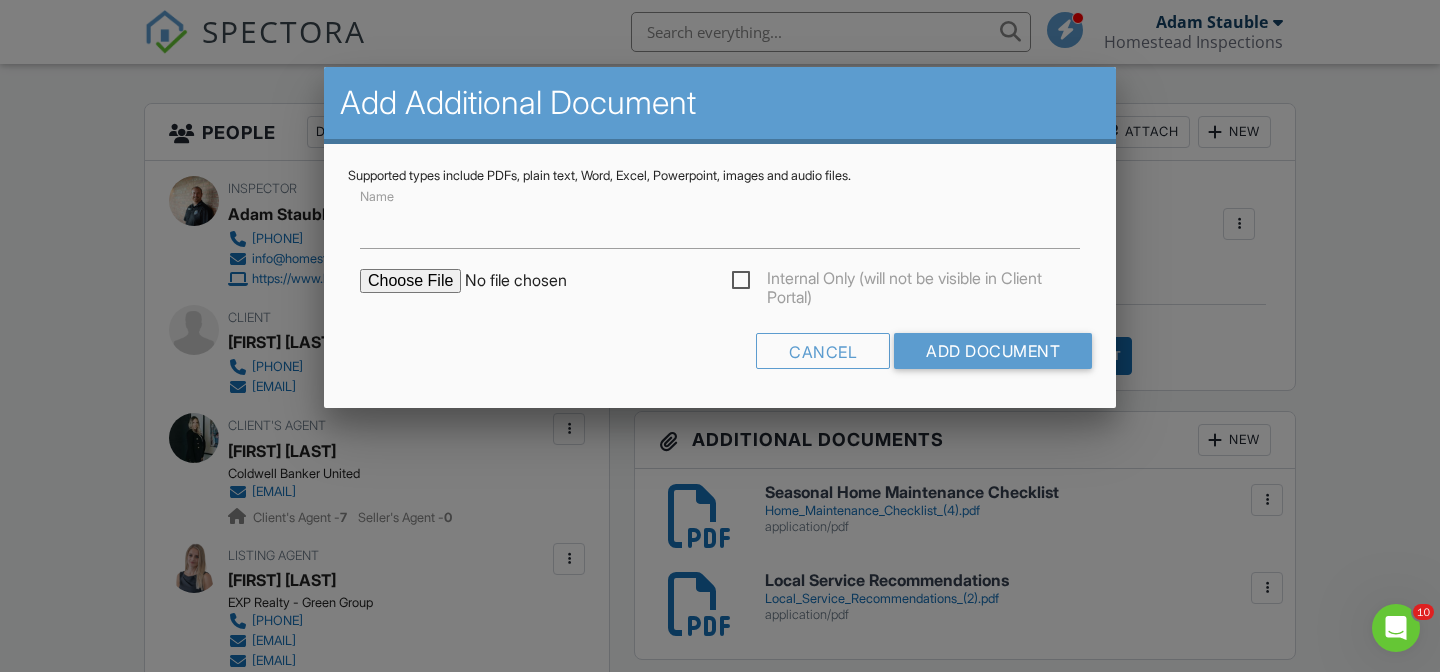 click at bounding box center [530, 281] 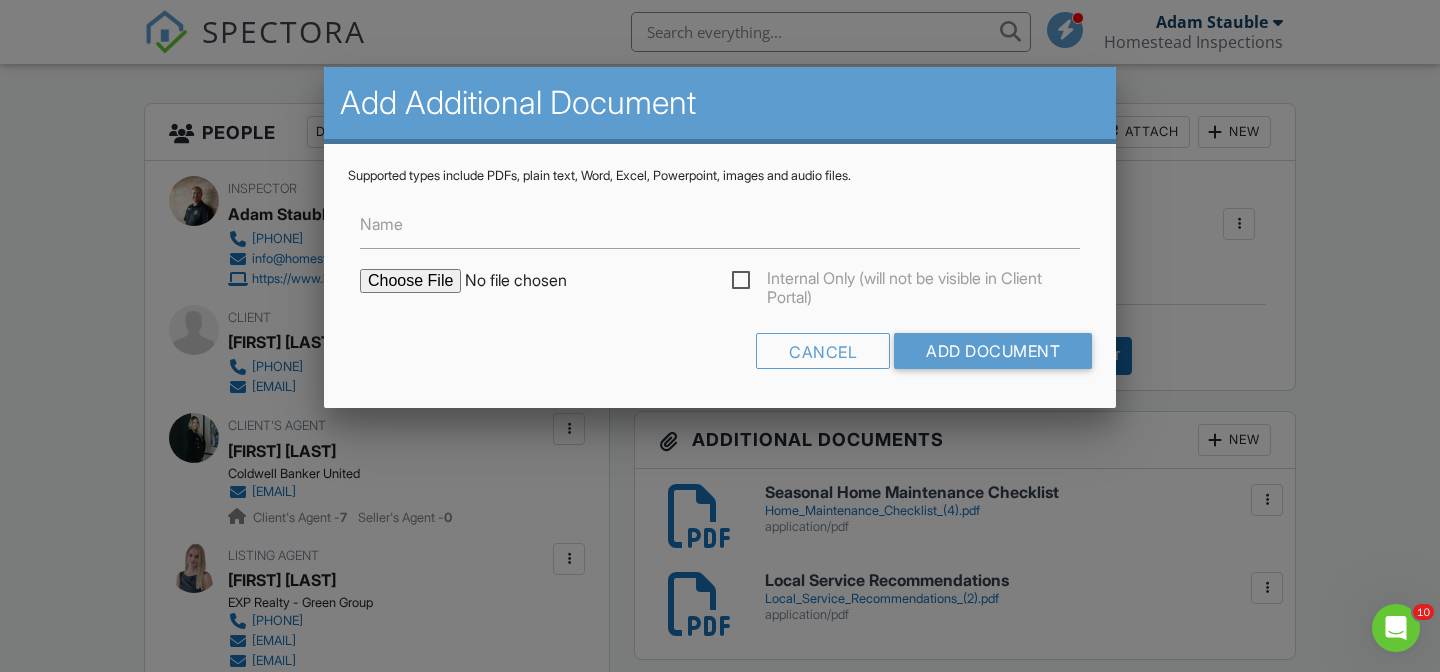 type on "C:\fakepath\[FILENAME]_[ADDRESS].pdf" 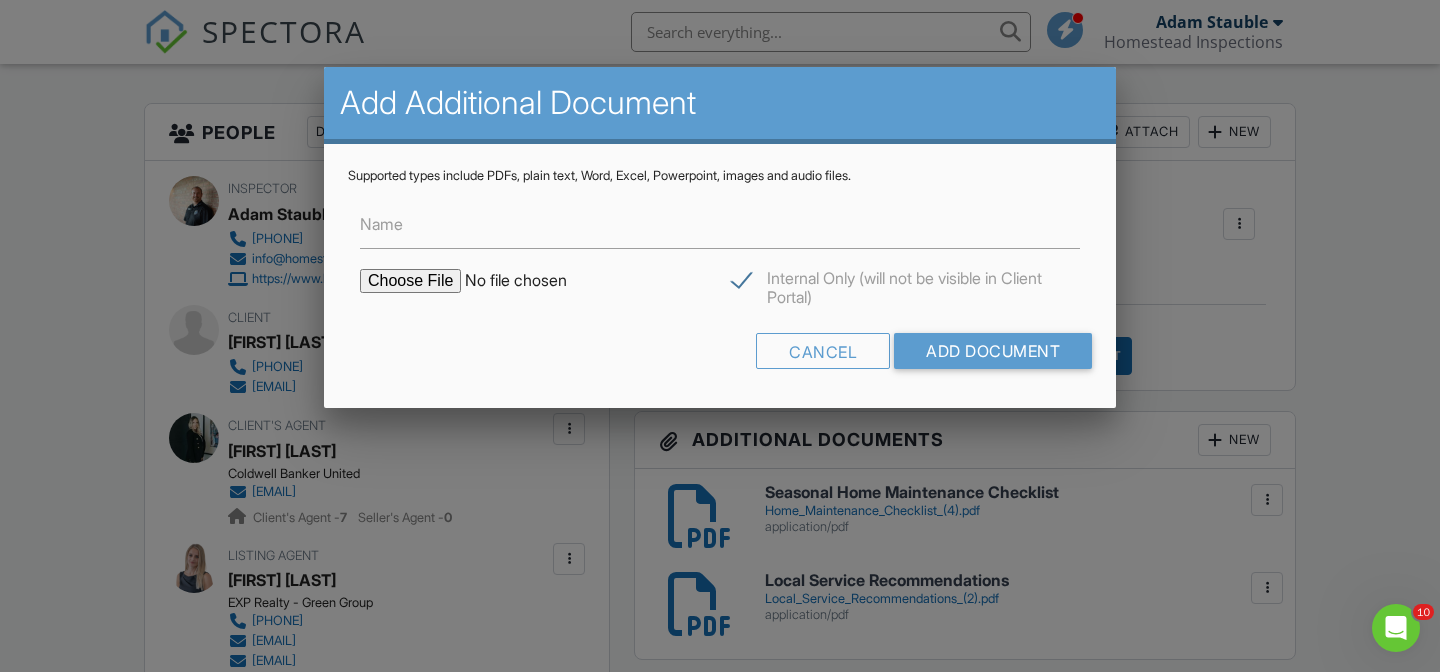 click on "Name
Internal Only (will not be visible in Client Portal)
Cancel
Add Document" at bounding box center [720, 284] 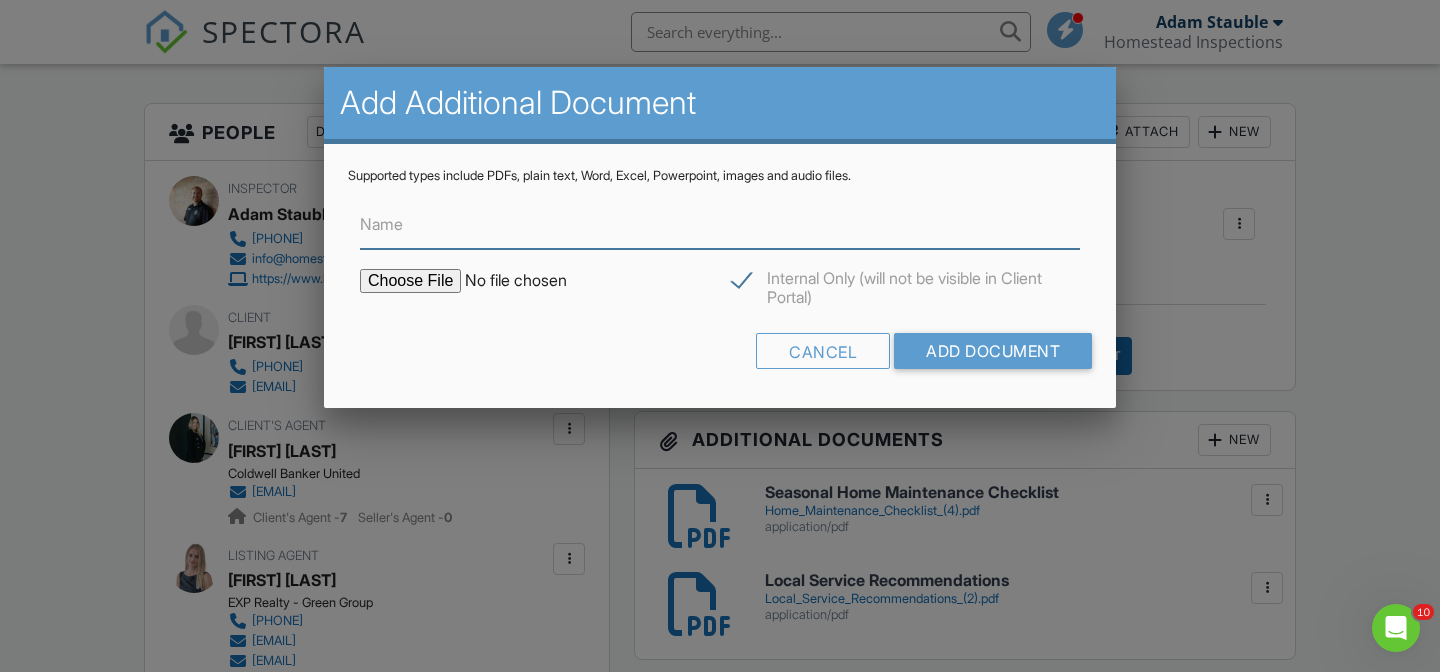 click on "Name" at bounding box center [720, 224] 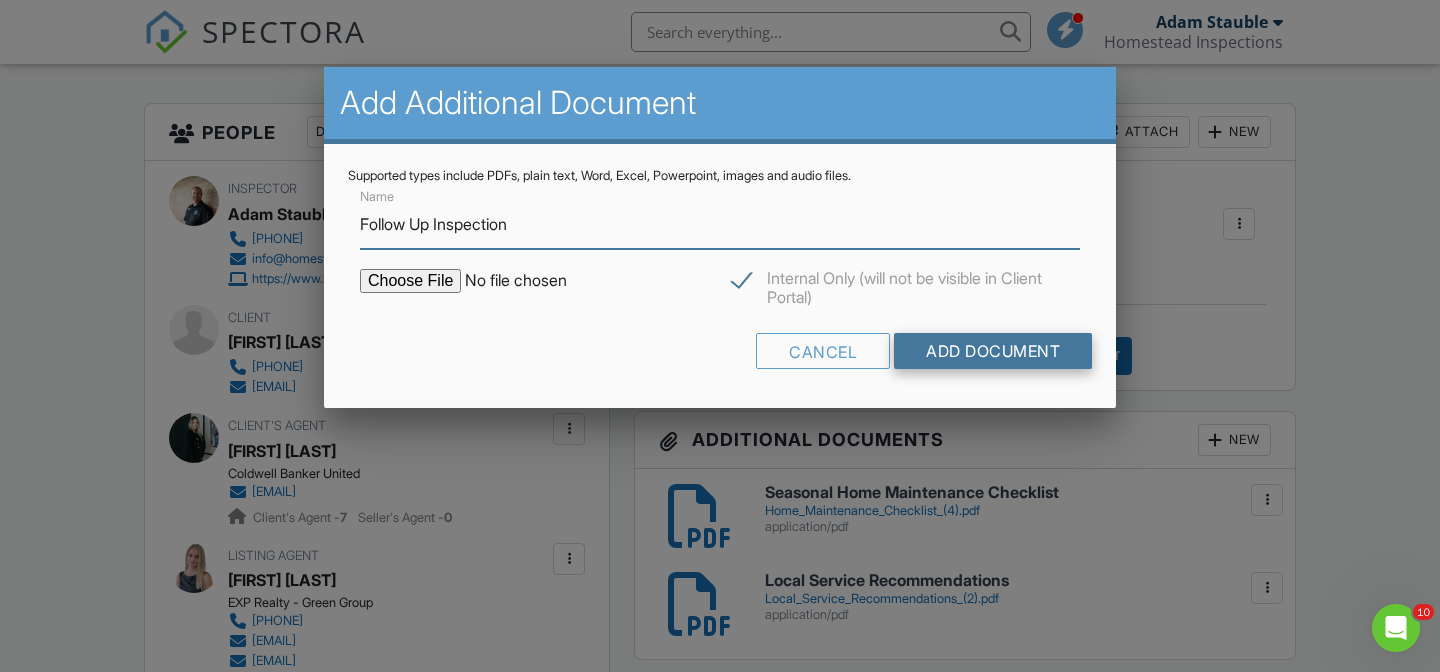 type on "Follow Up Inspection" 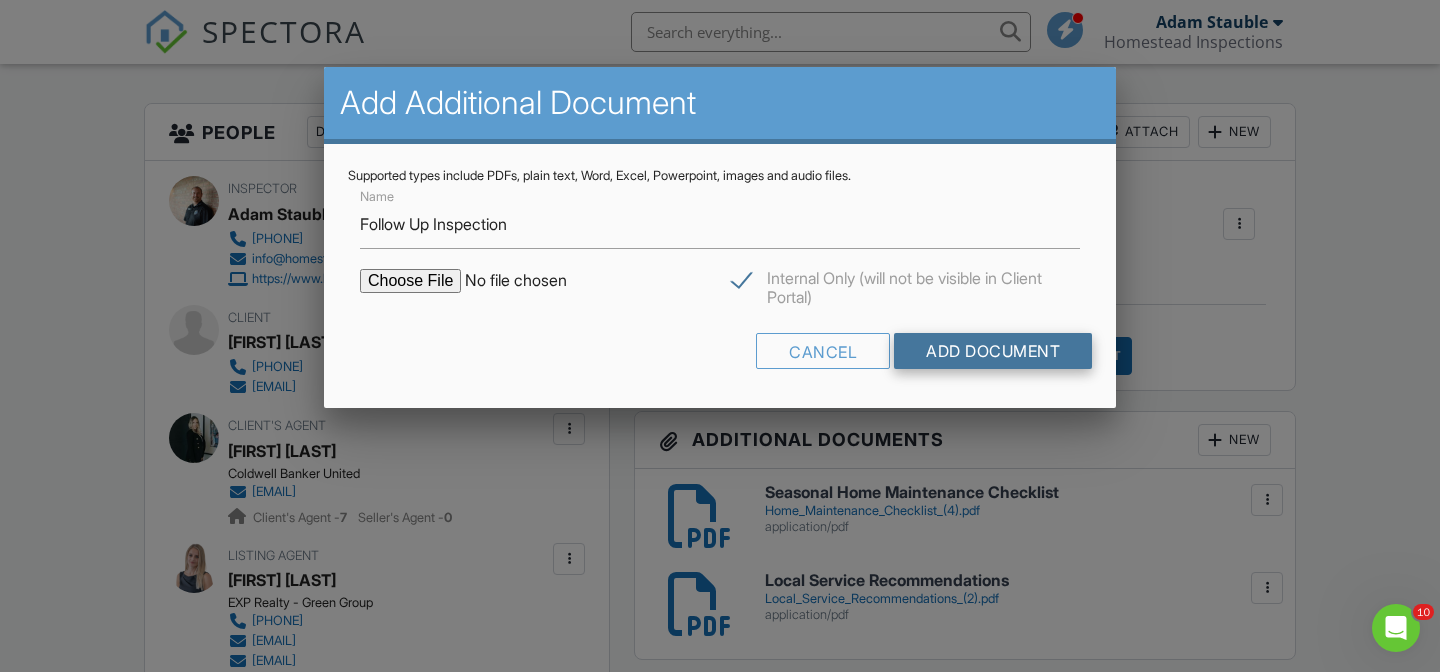 click on "Add Document" at bounding box center (993, 351) 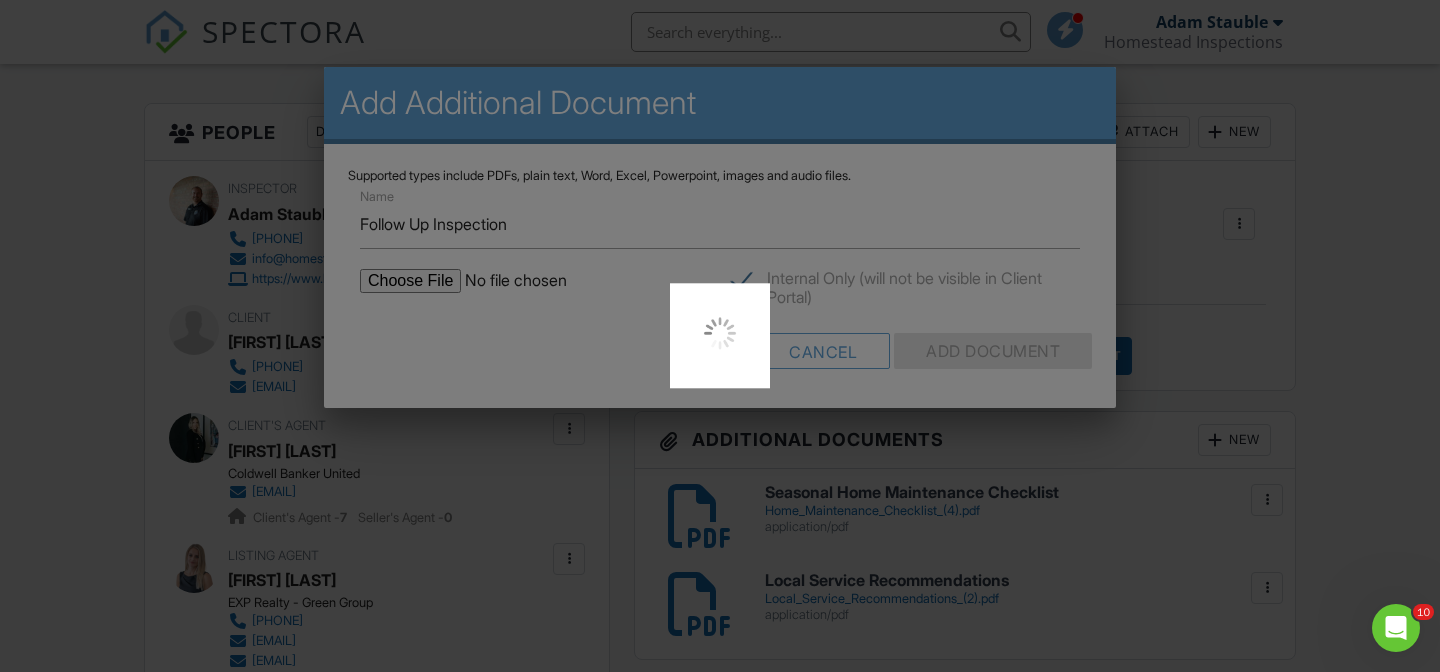 click at bounding box center (720, 336) 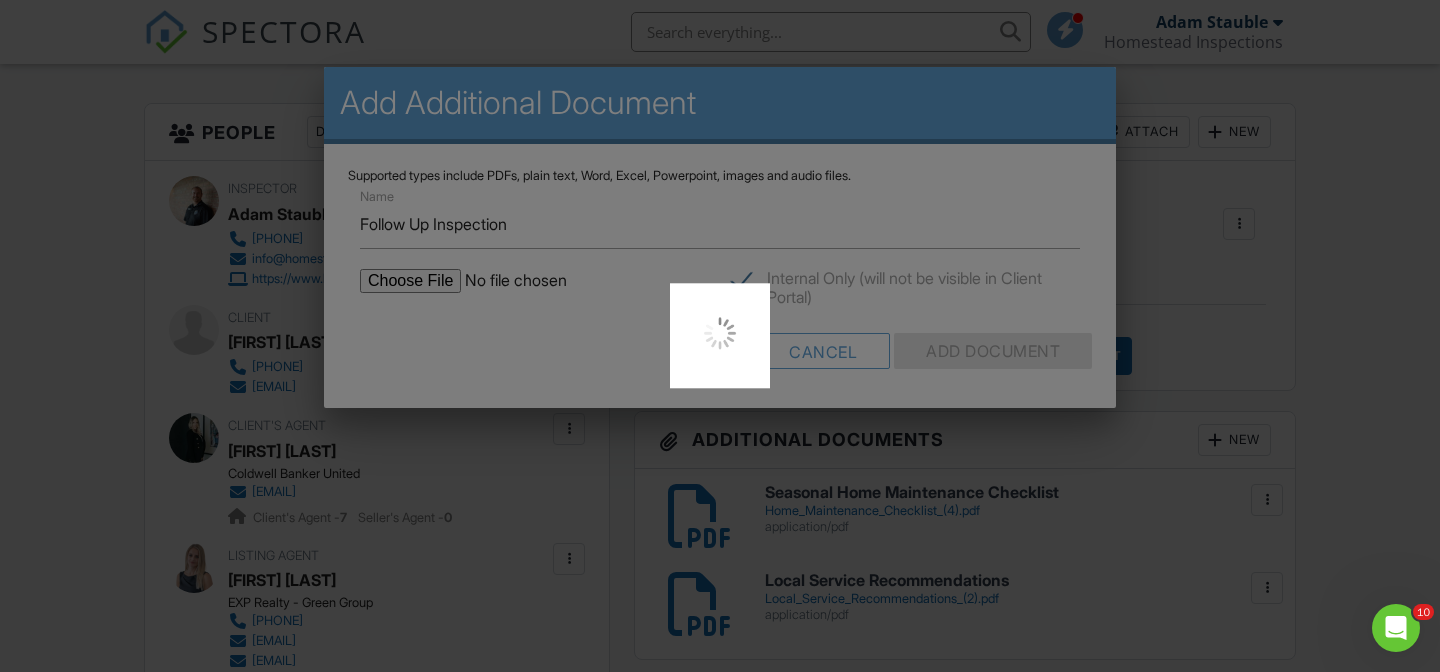 click at bounding box center [720, 336] 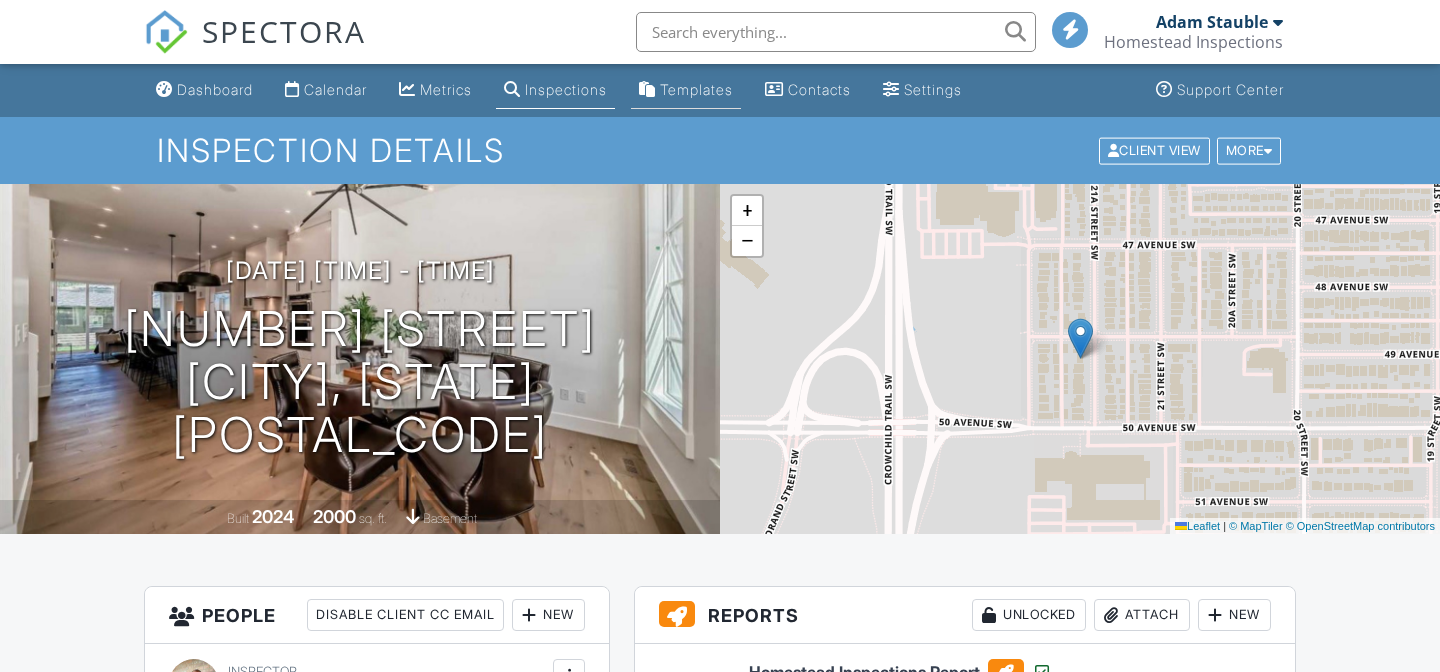 scroll, scrollTop: 858, scrollLeft: 0, axis: vertical 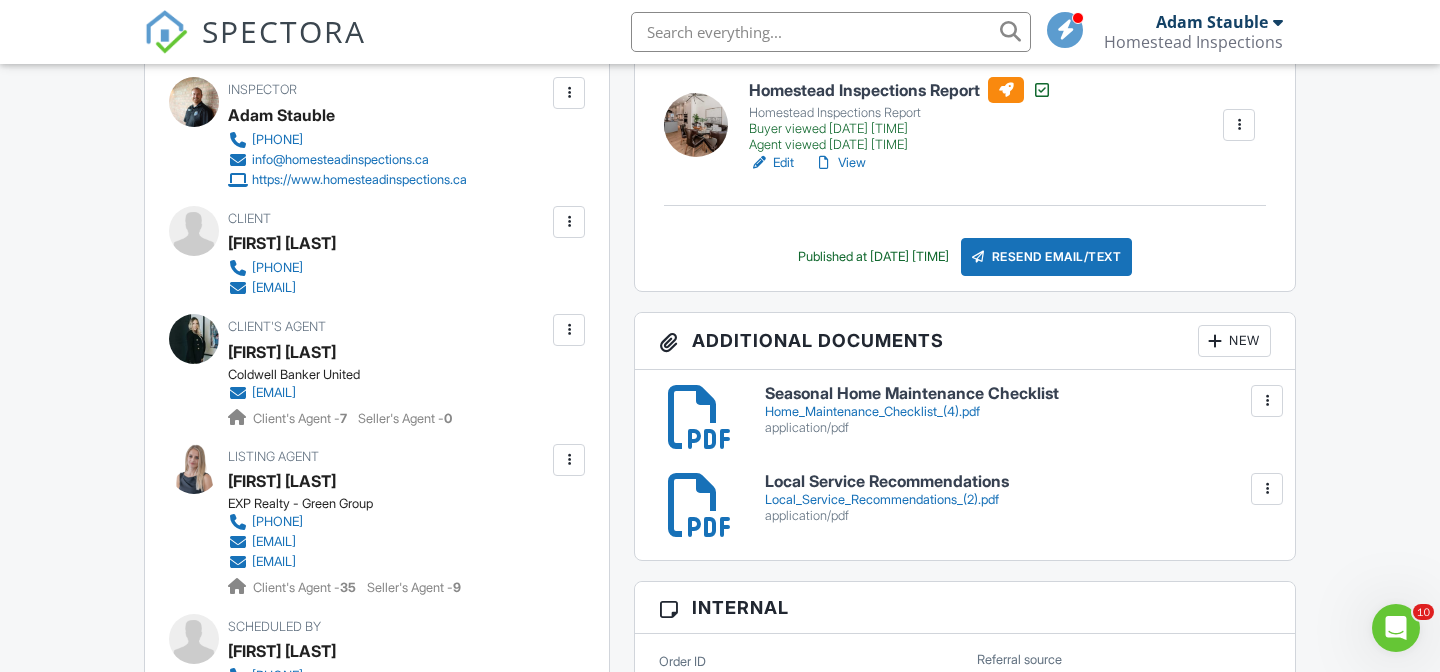 click on "New" at bounding box center (1234, 341) 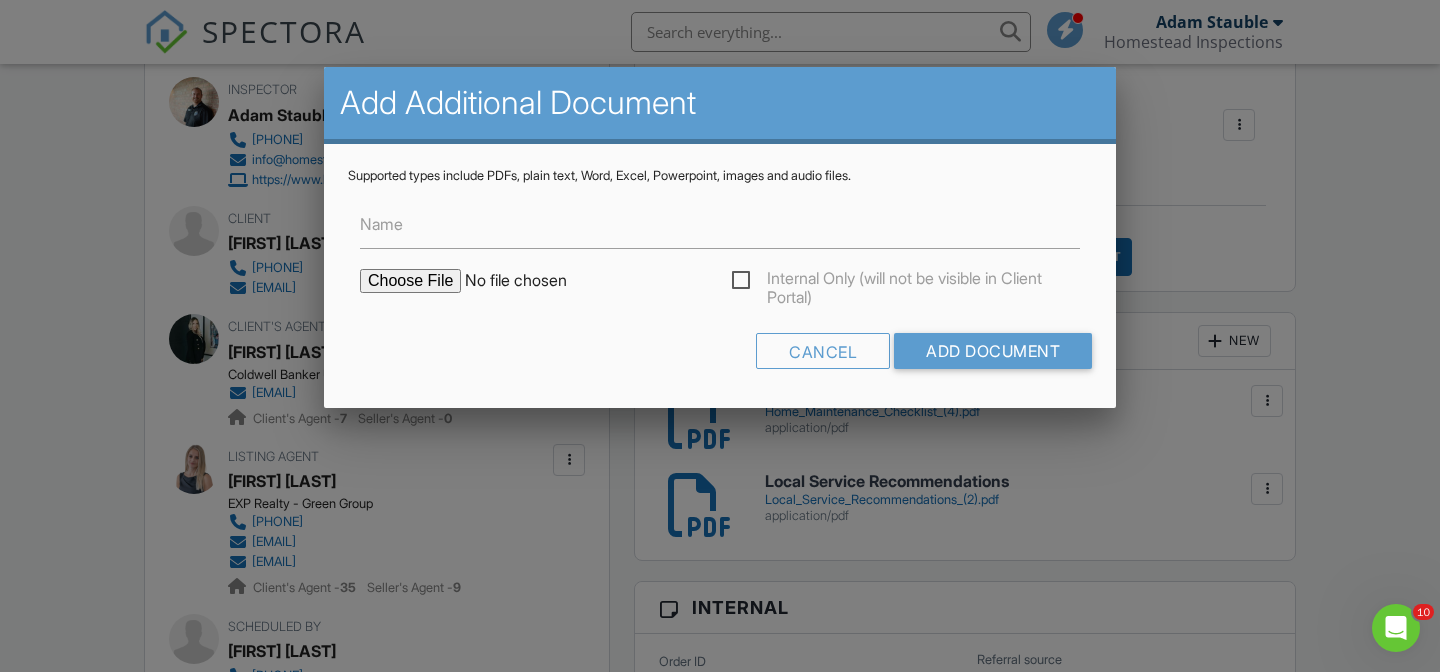 click at bounding box center [530, 281] 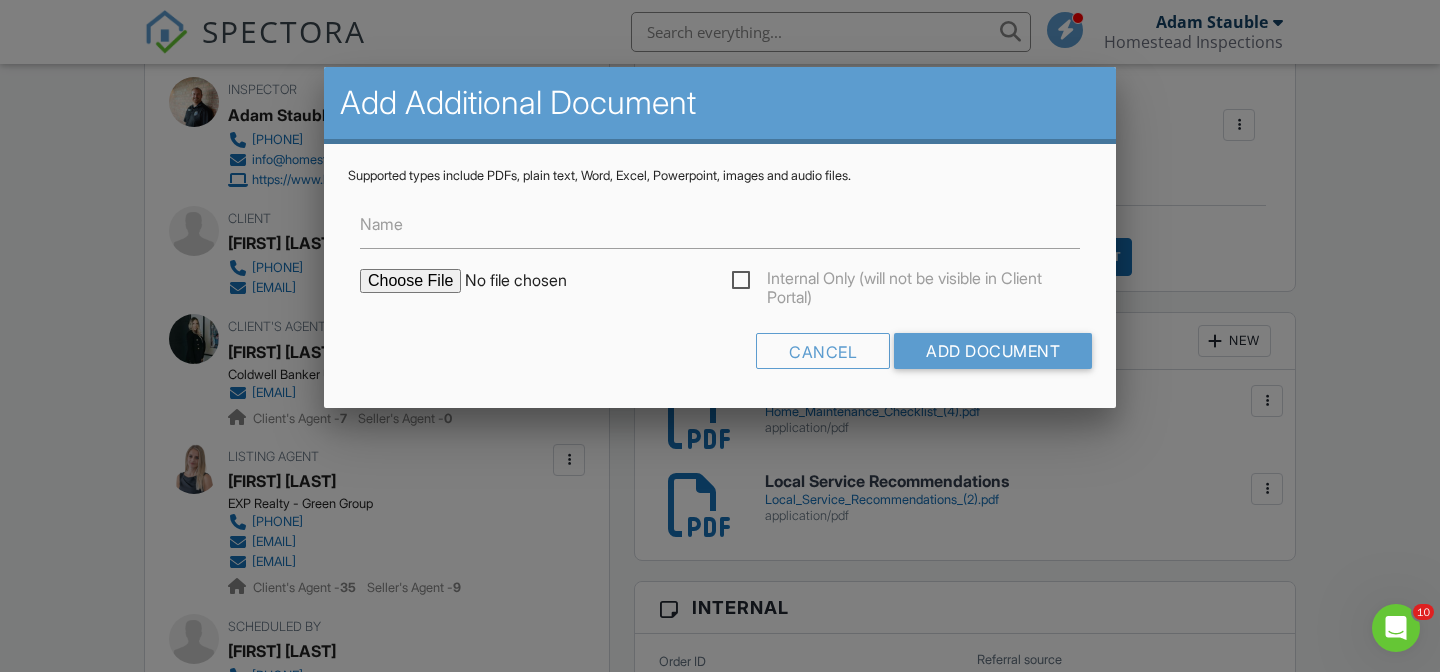 type on "C:\fakepath\[FILENAME]_[ADDRESS].pdf" 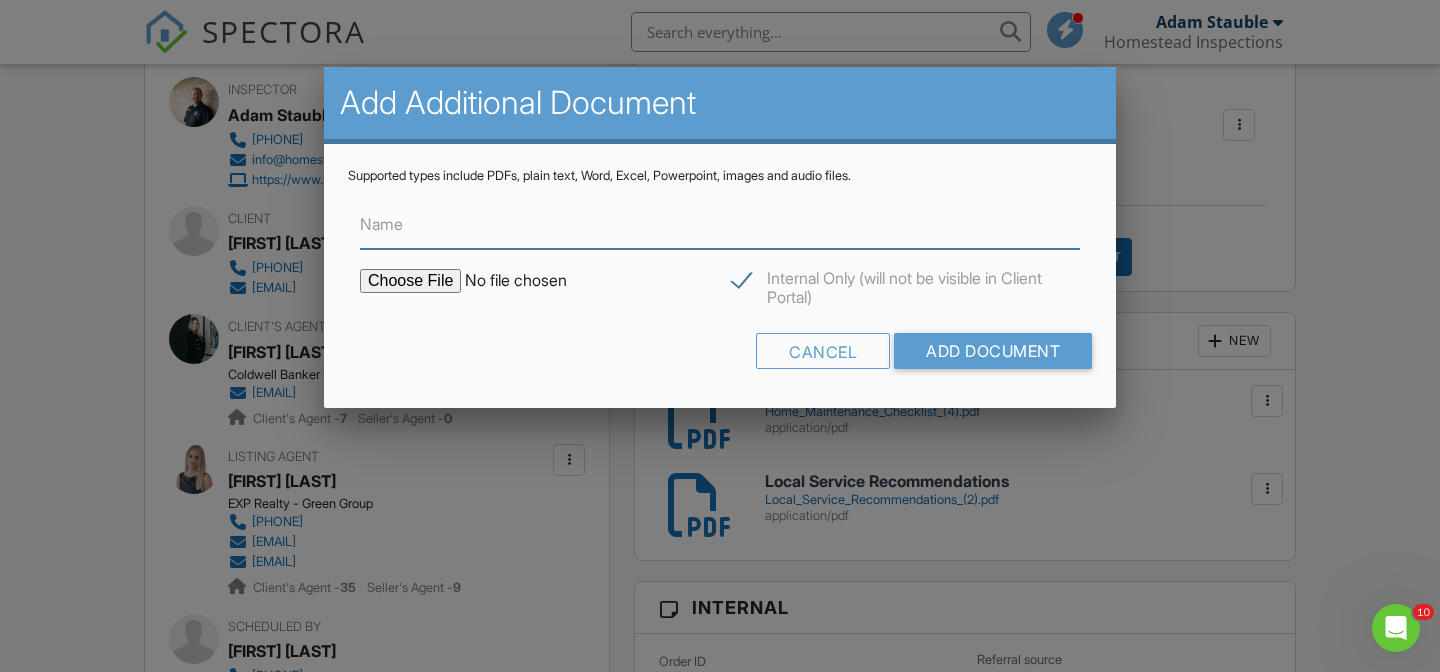 click on "Name" at bounding box center (720, 224) 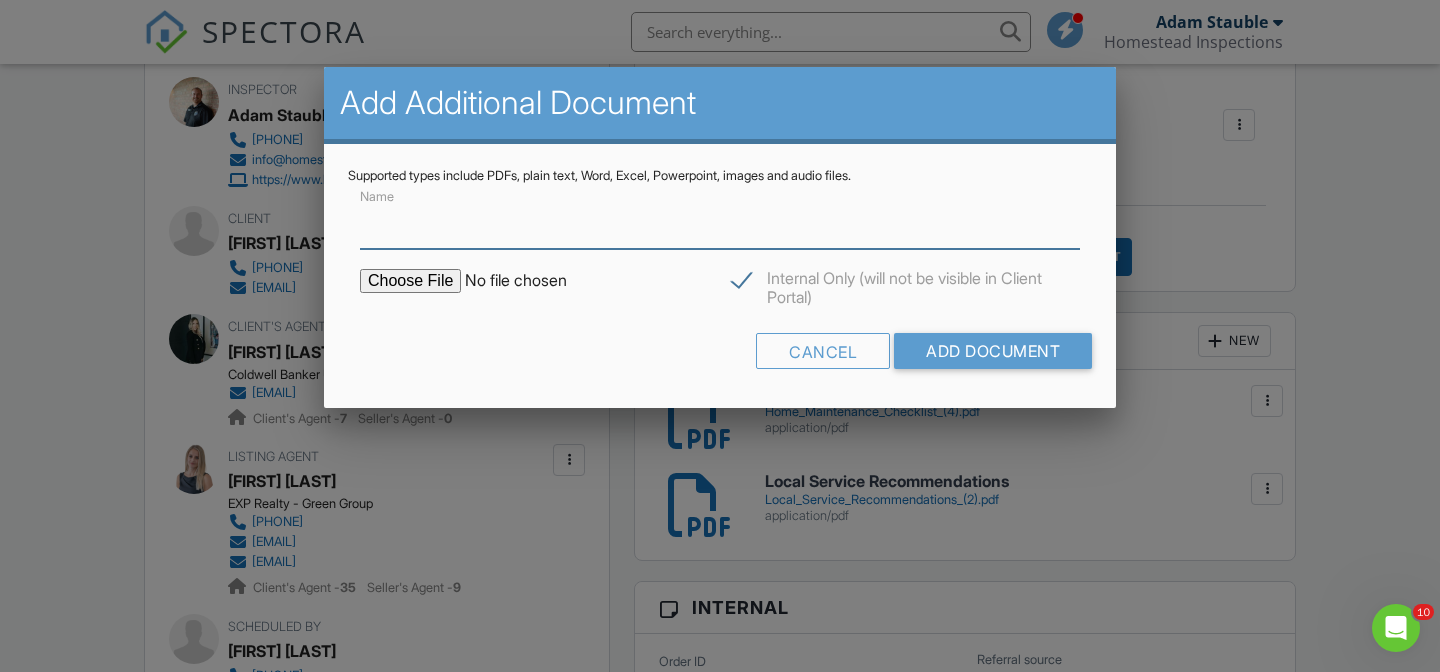 type on "Follow Up Inspection" 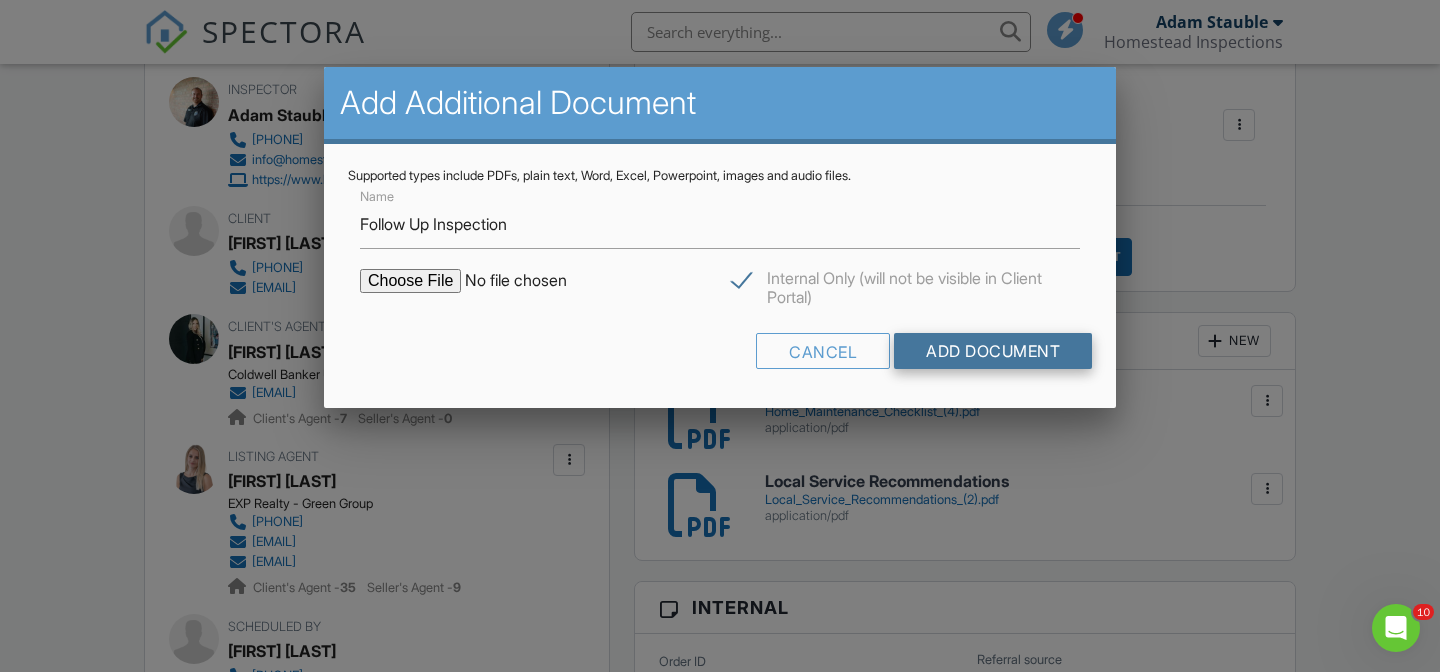 click on "Add Document" at bounding box center (993, 351) 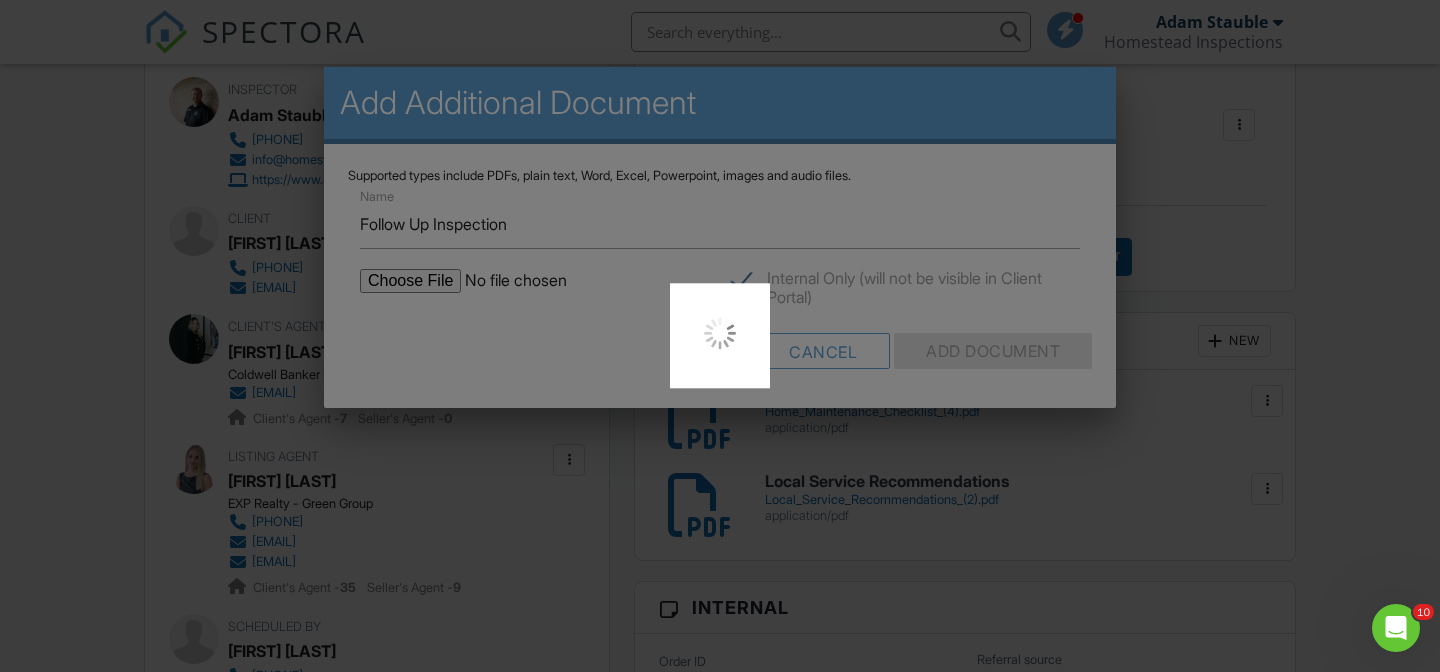 click at bounding box center (720, 336) 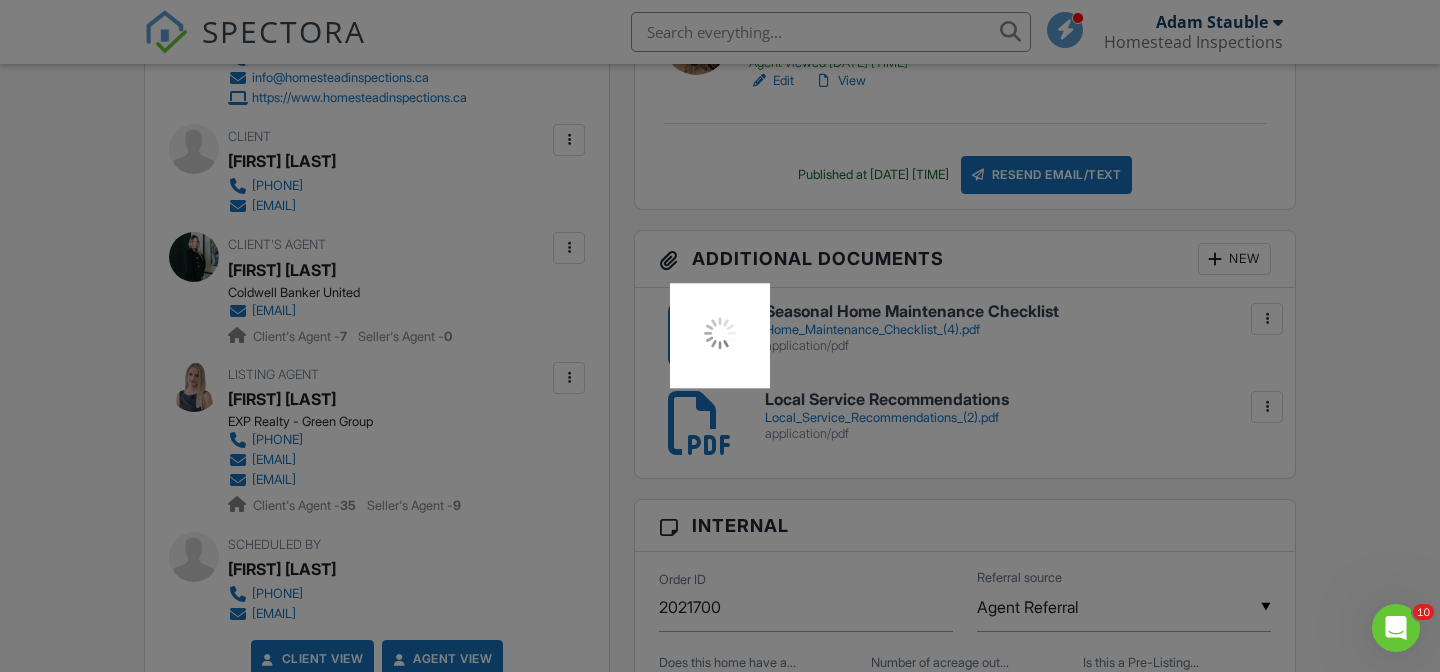 scroll, scrollTop: 814, scrollLeft: 0, axis: vertical 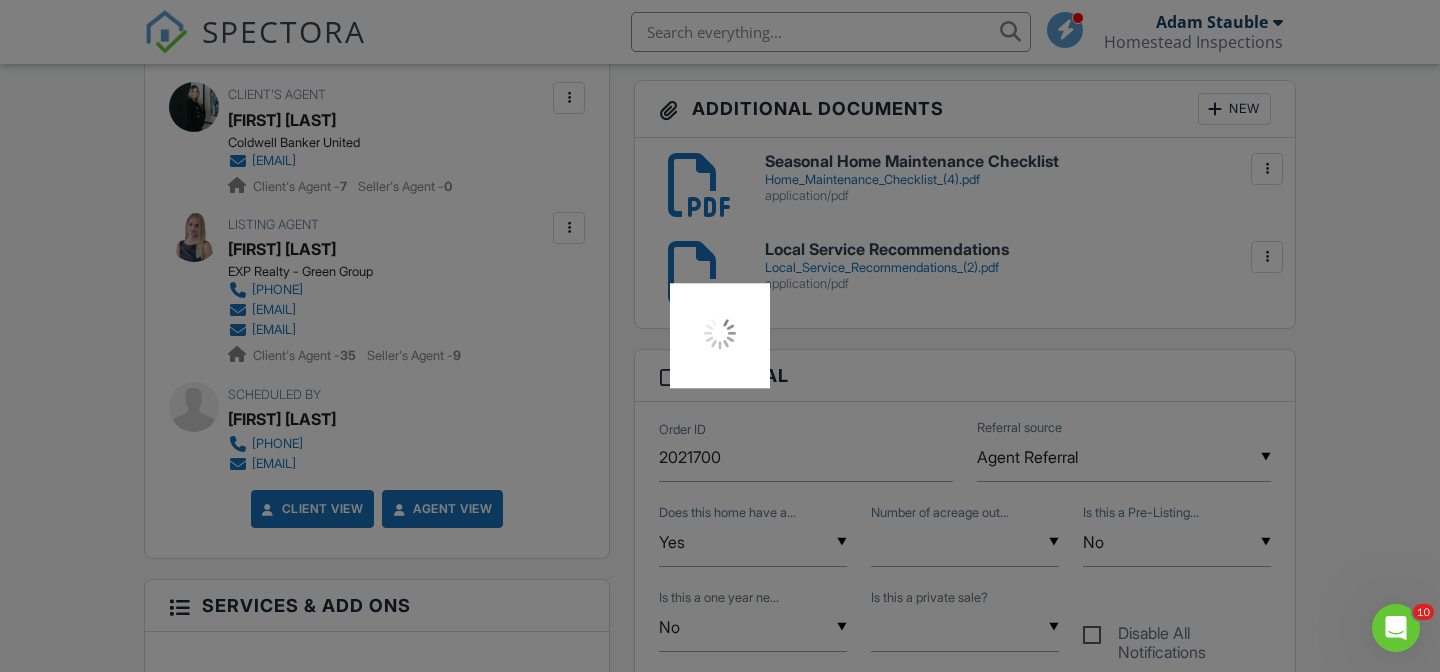 click at bounding box center [720, 336] 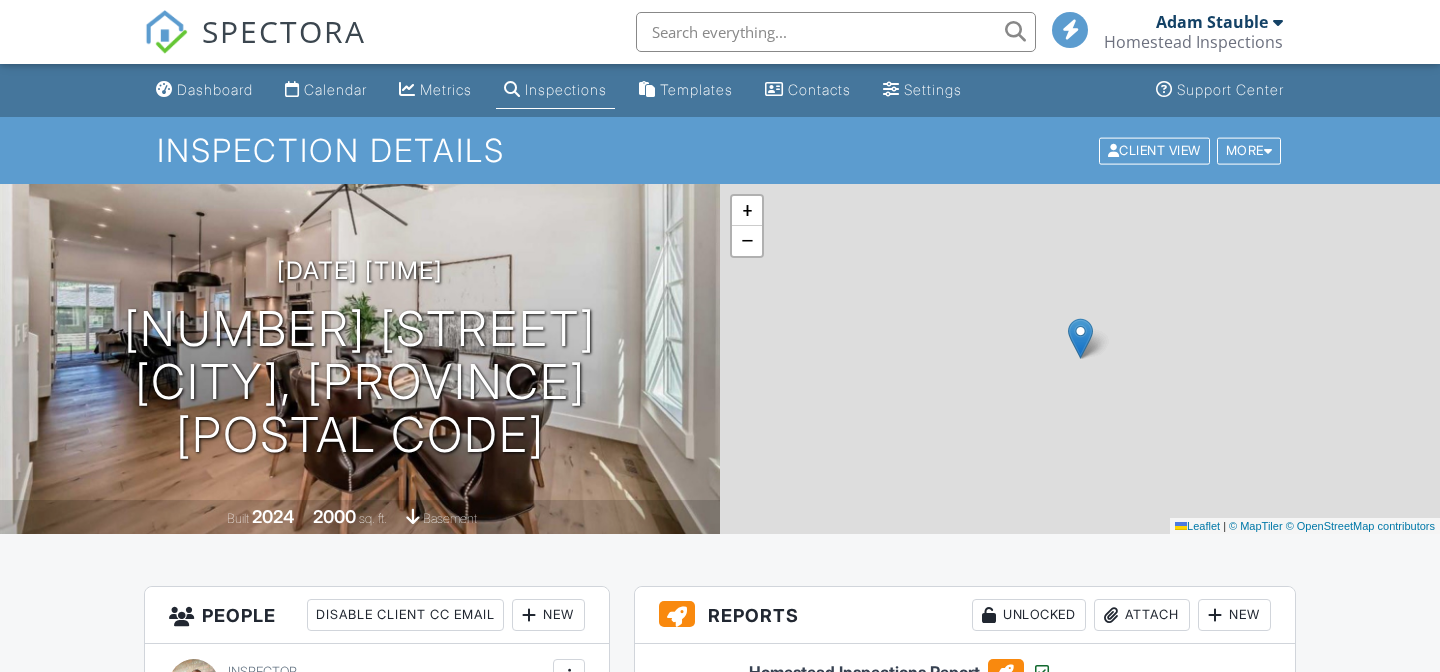 scroll, scrollTop: 0, scrollLeft: 0, axis: both 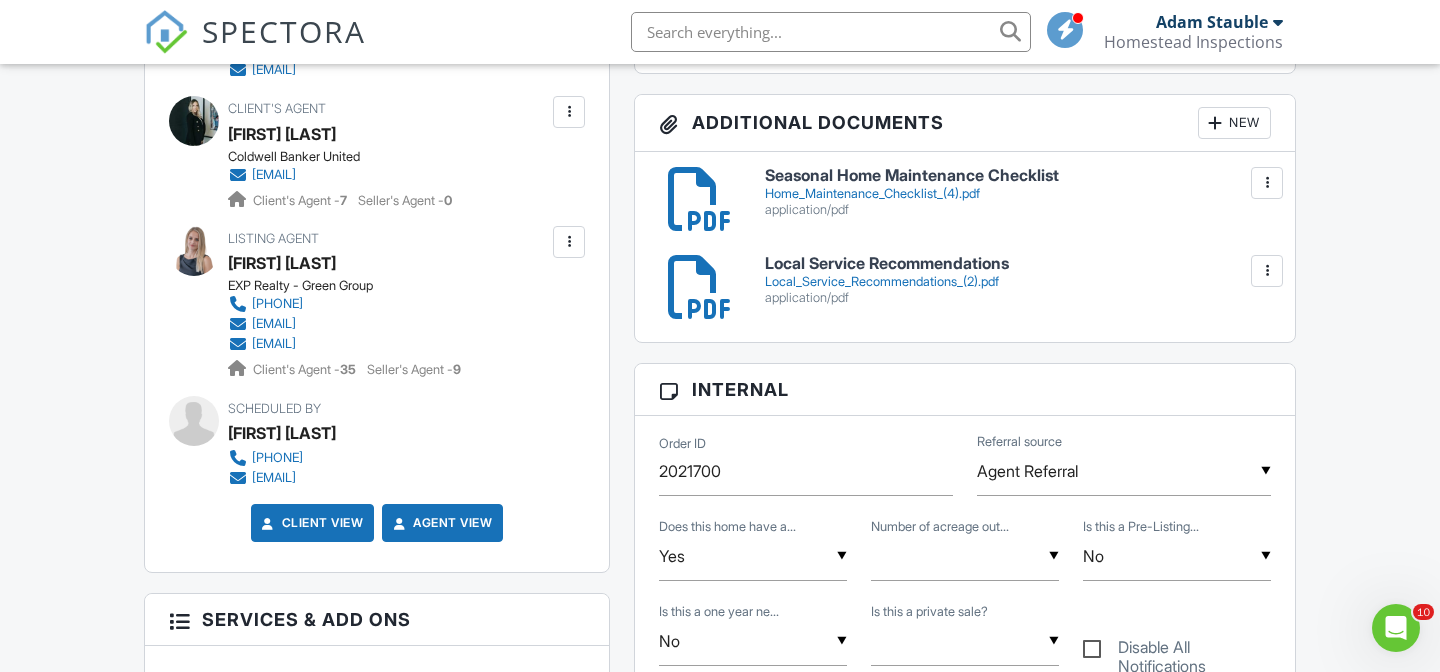 click on "New" at bounding box center (1234, 123) 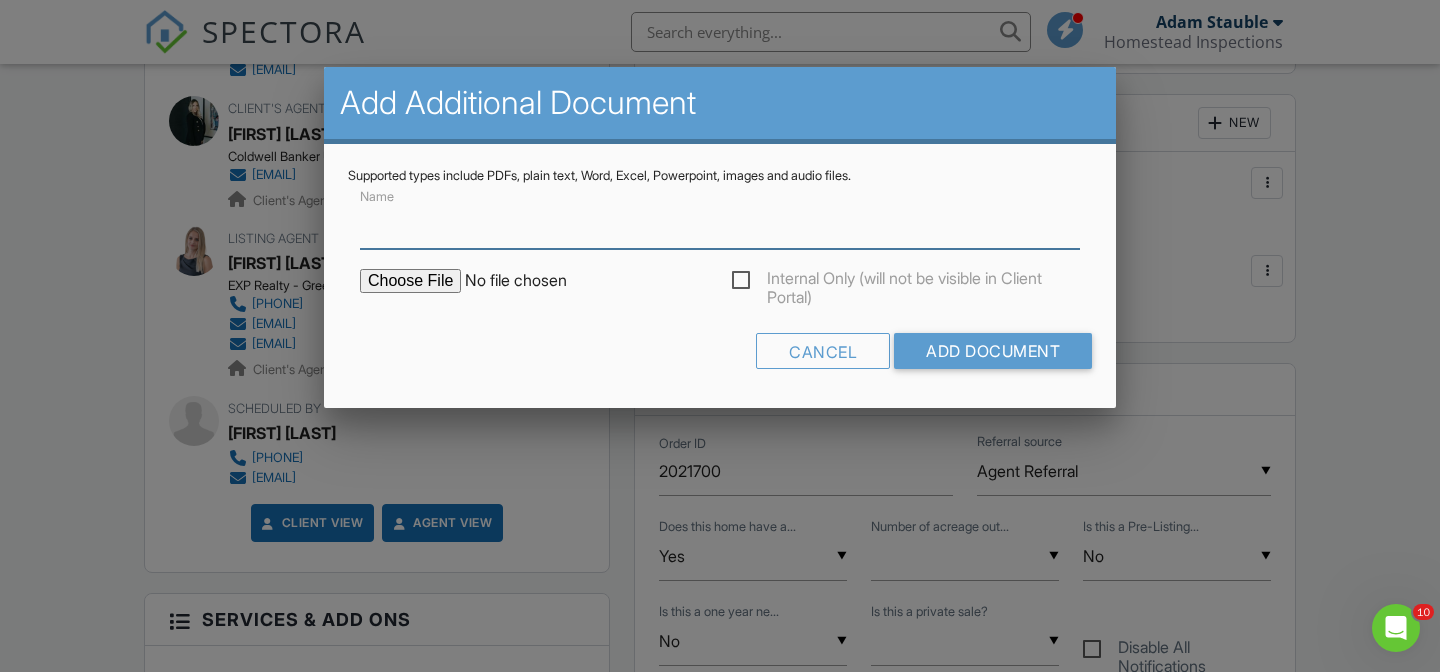 click on "Name" at bounding box center [720, 224] 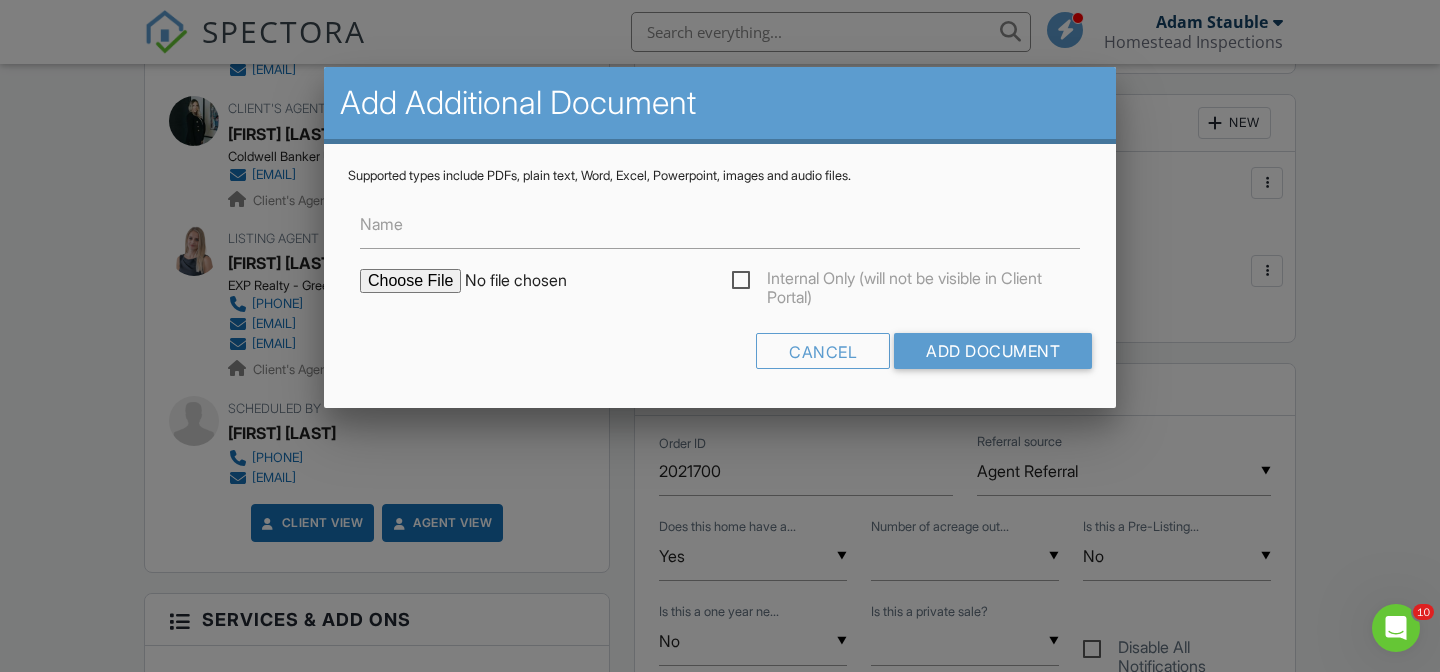click at bounding box center (530, 281) 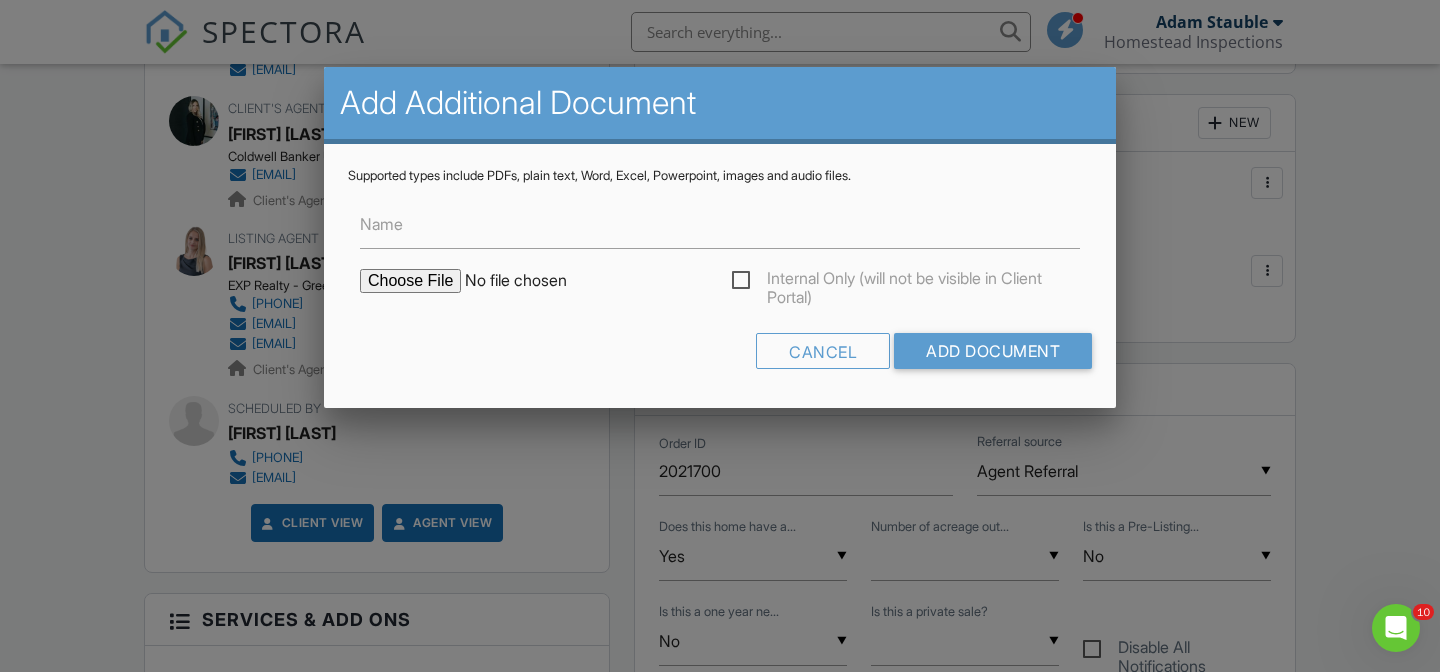 type on "C:\fakepath\[FILENAME]_[ADDRESS].pdf" 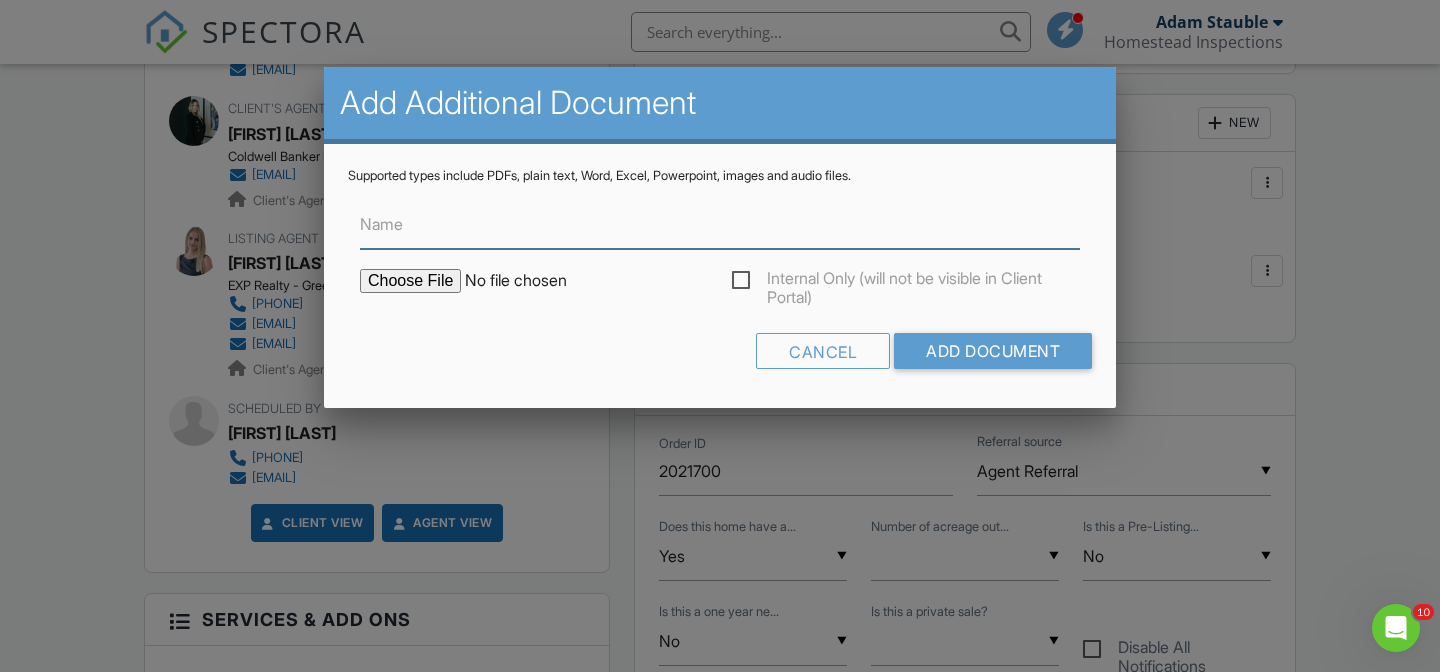 click on "Name" at bounding box center [720, 224] 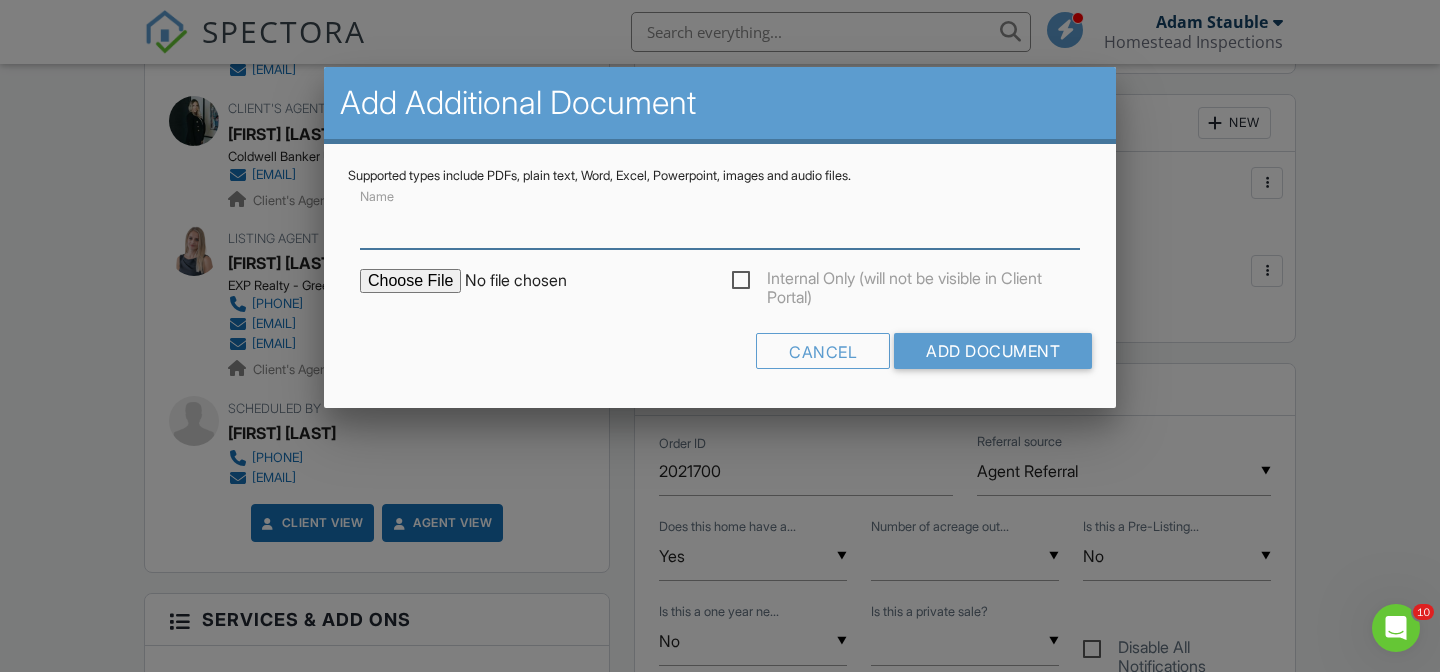 type on "Follow Up Inspection" 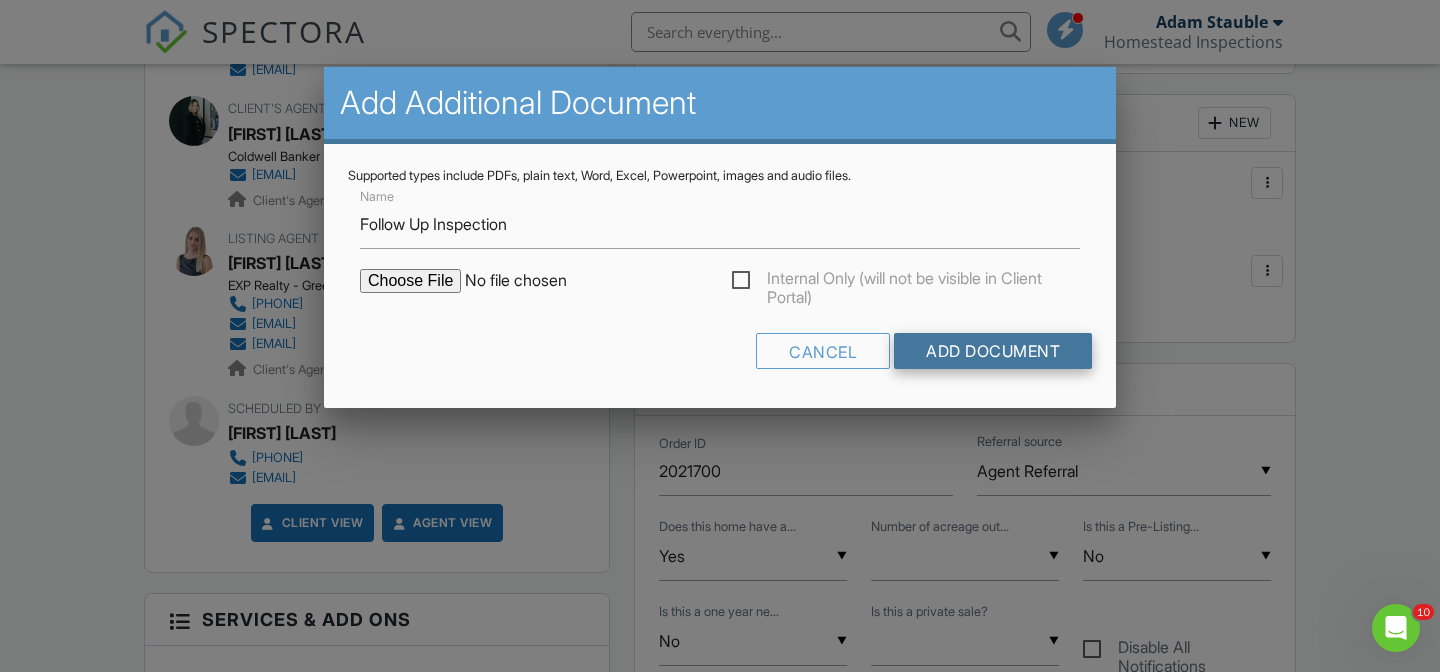 click on "Add Document" at bounding box center [993, 351] 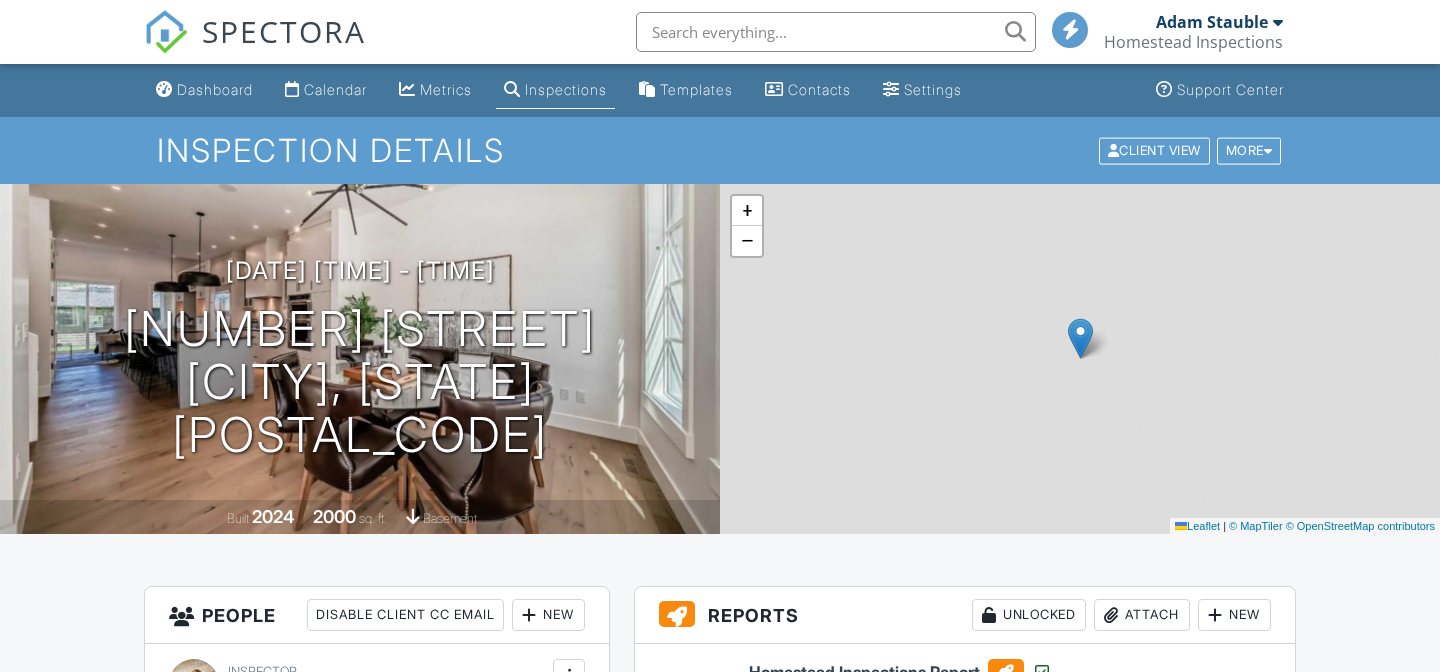 scroll, scrollTop: 0, scrollLeft: 0, axis: both 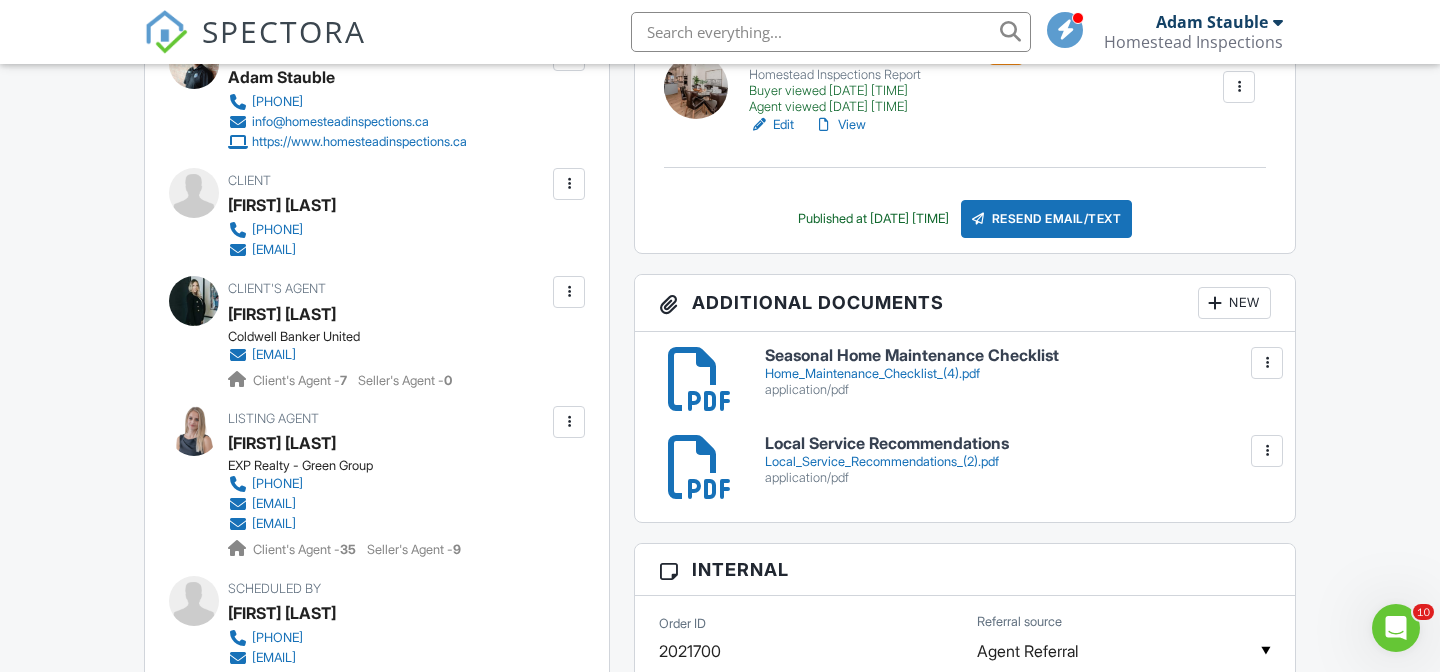 drag, startPoint x: 424, startPoint y: 248, endPoint x: 250, endPoint y: 253, distance: 174.07182 